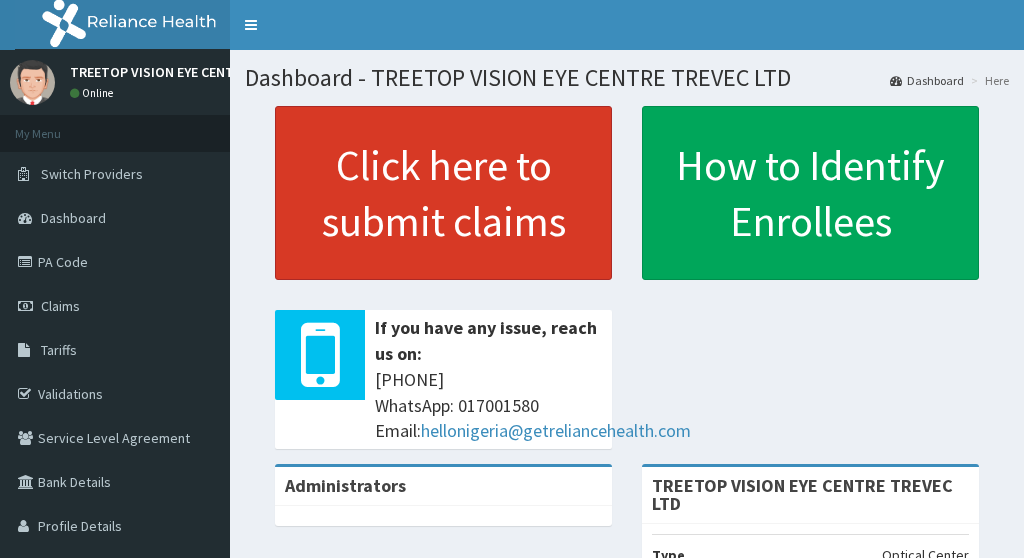 scroll, scrollTop: 0, scrollLeft: 0, axis: both 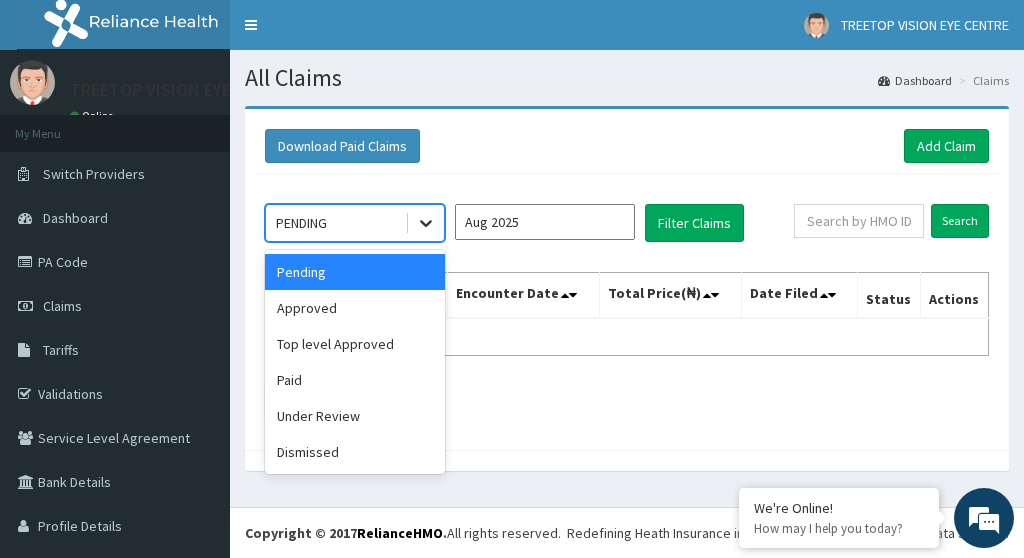 click 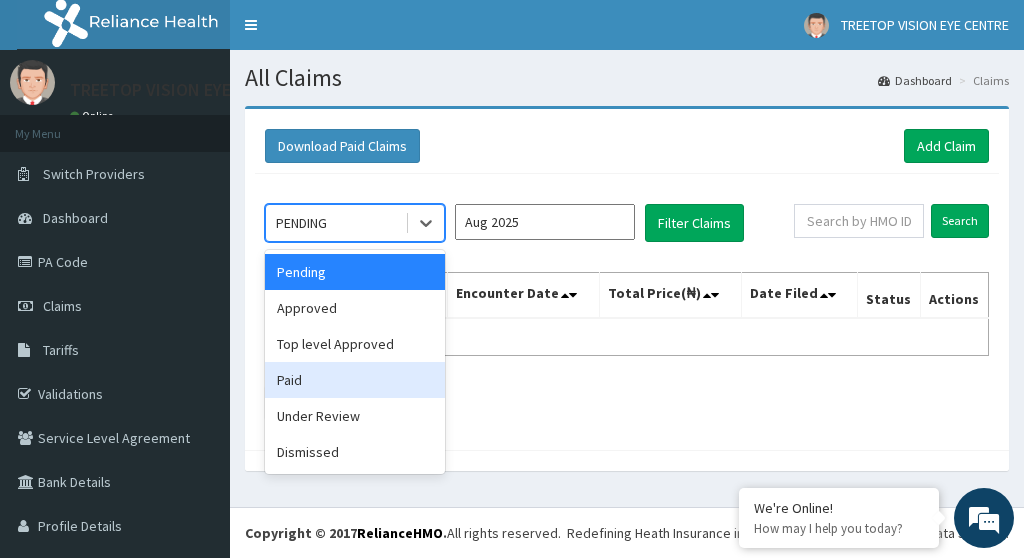 click on "Paid" at bounding box center (355, 380) 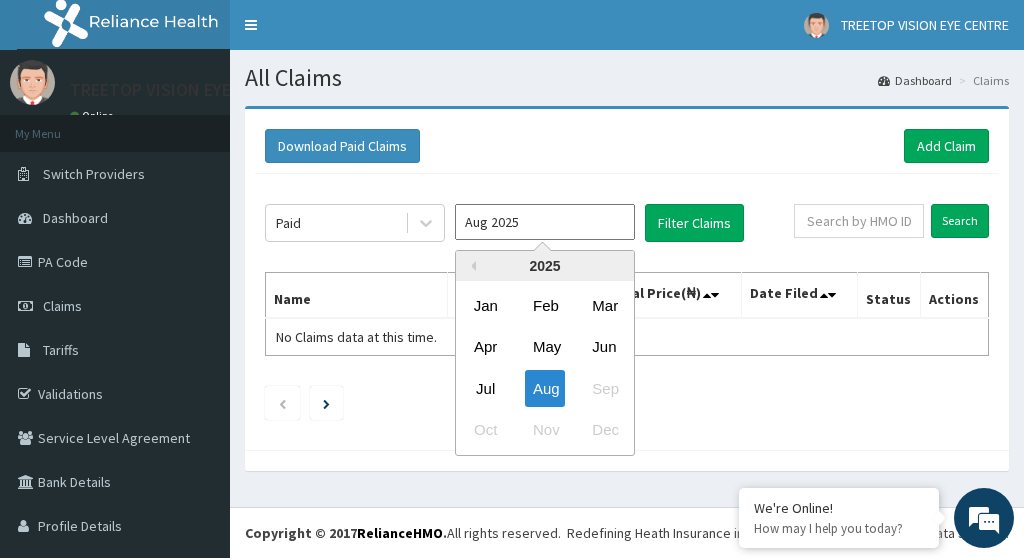 click on "Aug 2025" at bounding box center [545, 222] 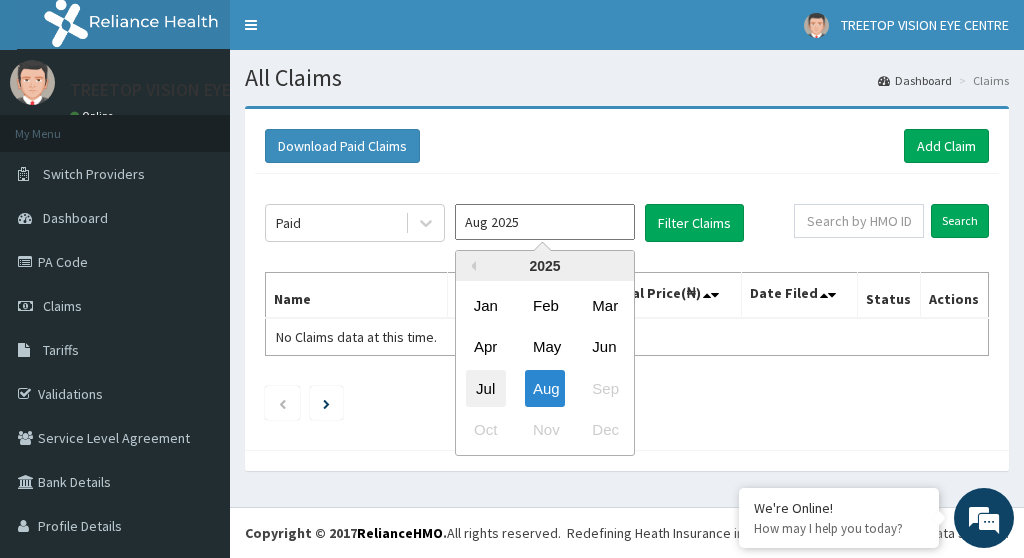 click on "Jul" at bounding box center (486, 388) 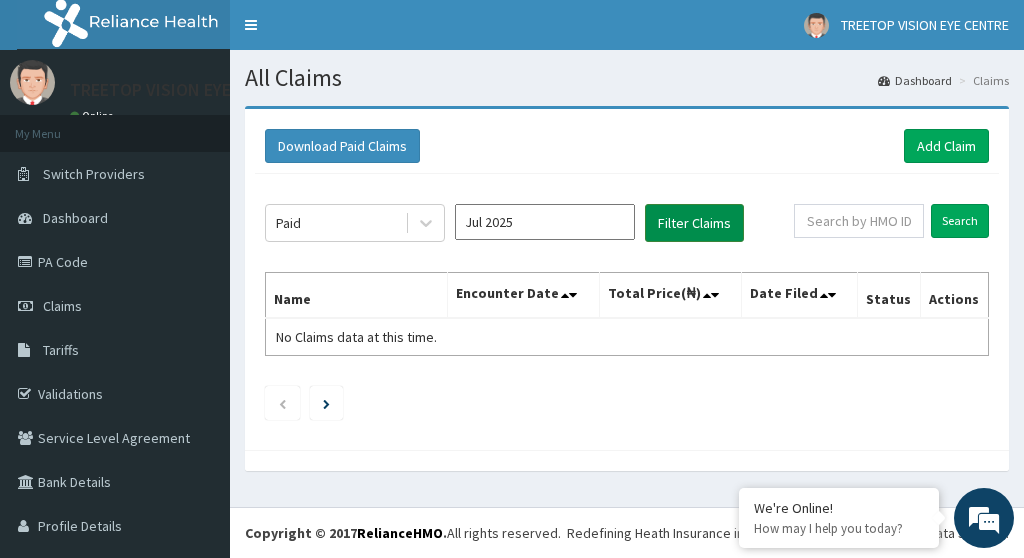 click on "Filter Claims" at bounding box center (694, 223) 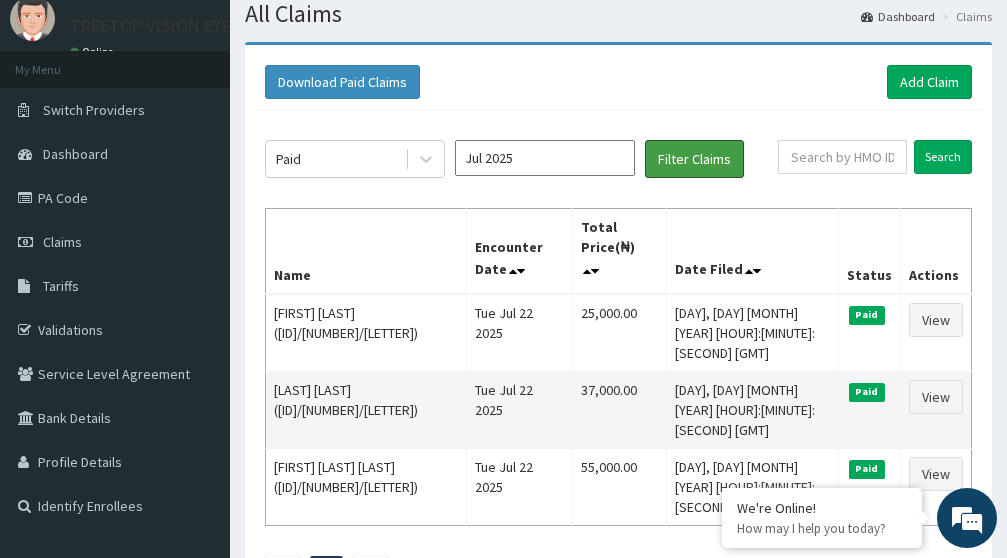 scroll, scrollTop: 100, scrollLeft: 0, axis: vertical 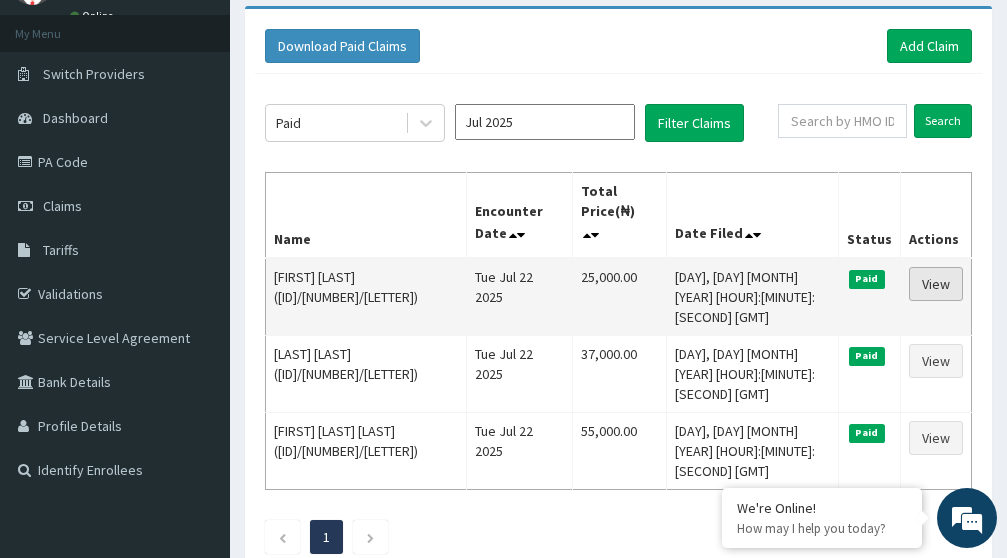 click on "View" at bounding box center (936, 284) 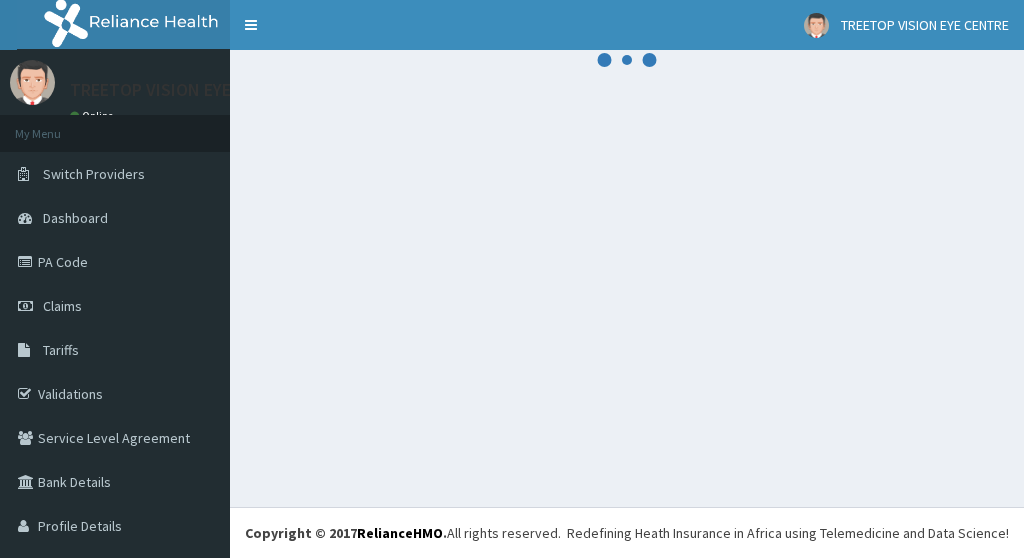 scroll, scrollTop: 0, scrollLeft: 0, axis: both 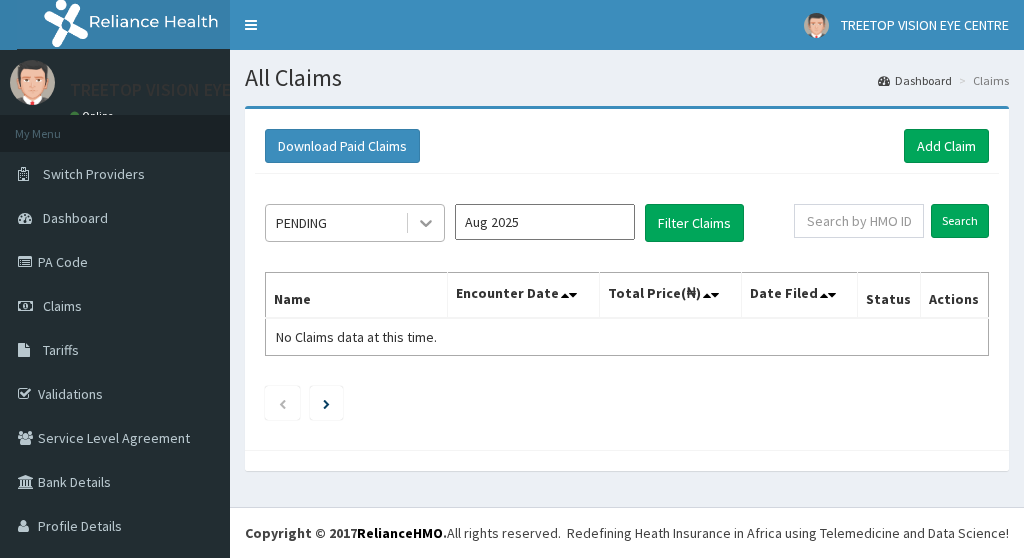 click 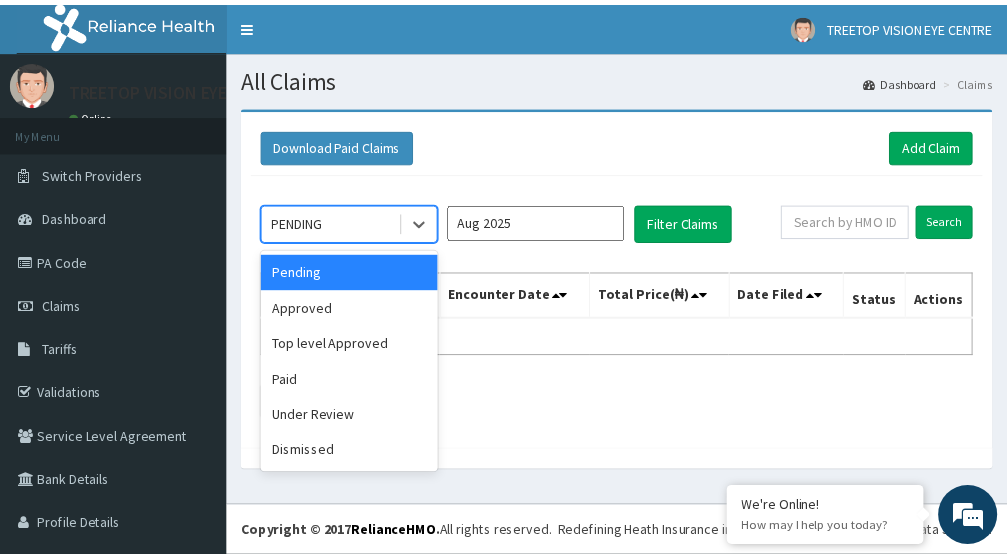 scroll, scrollTop: 0, scrollLeft: 0, axis: both 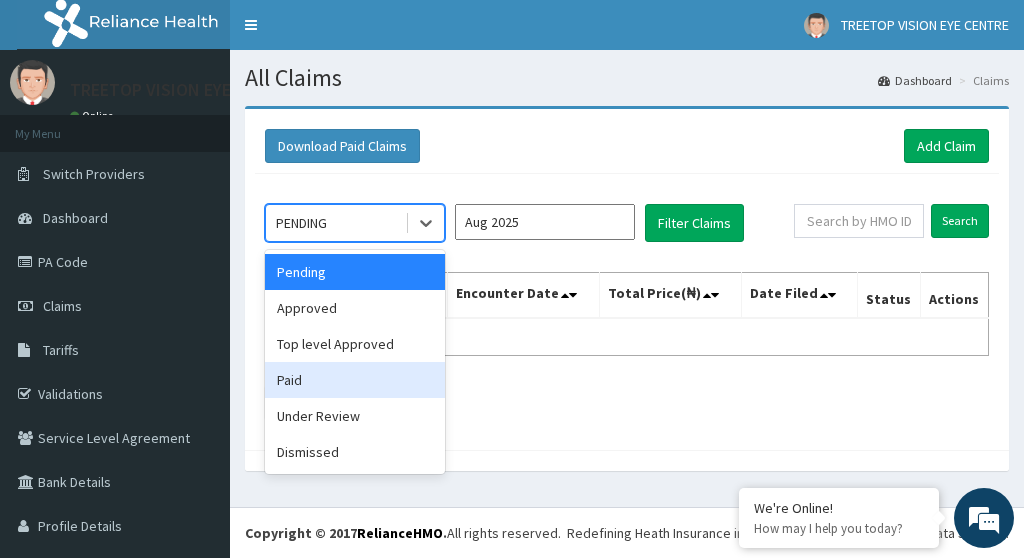 click on "Paid" at bounding box center (355, 380) 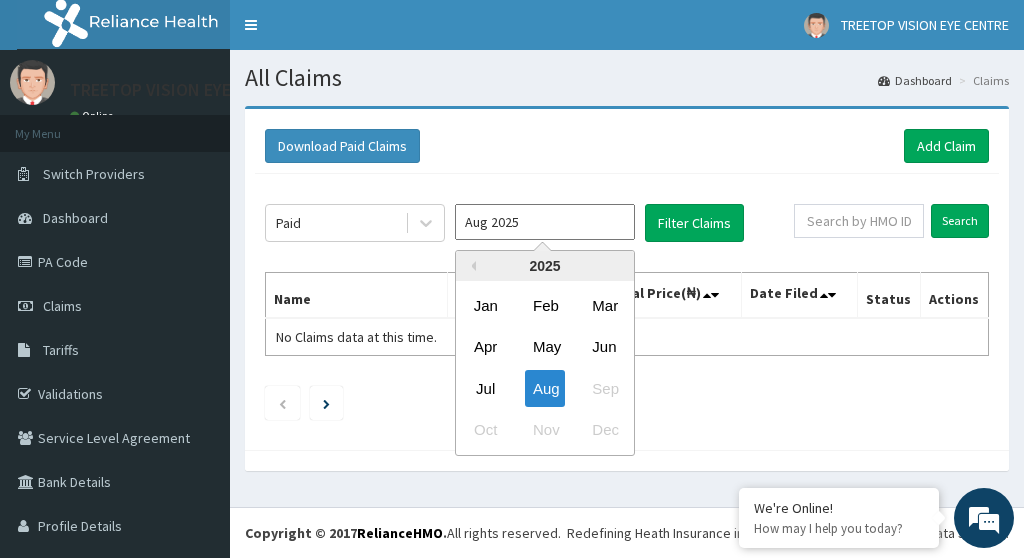 click on "Aug 2025" at bounding box center [545, 222] 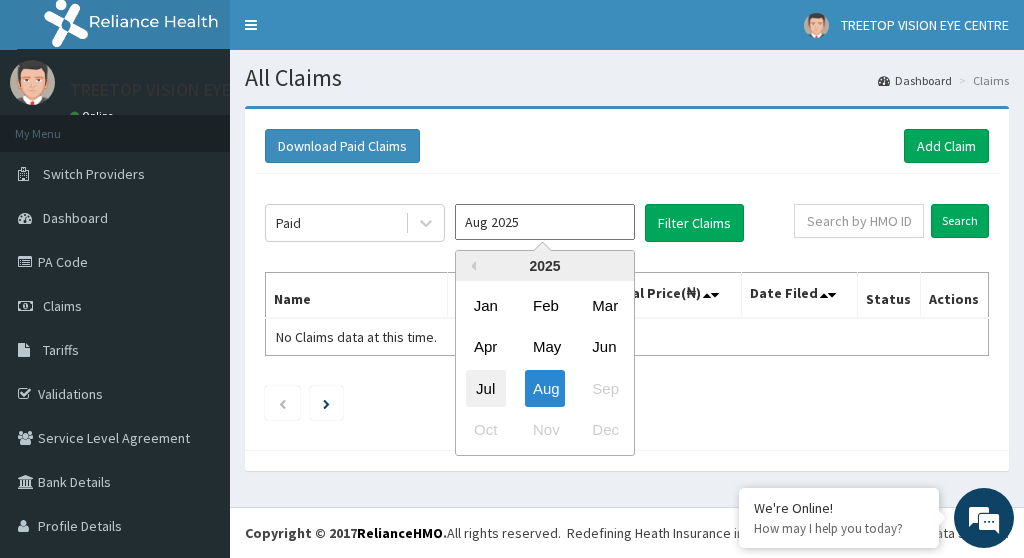 click on "Jul" at bounding box center (486, 388) 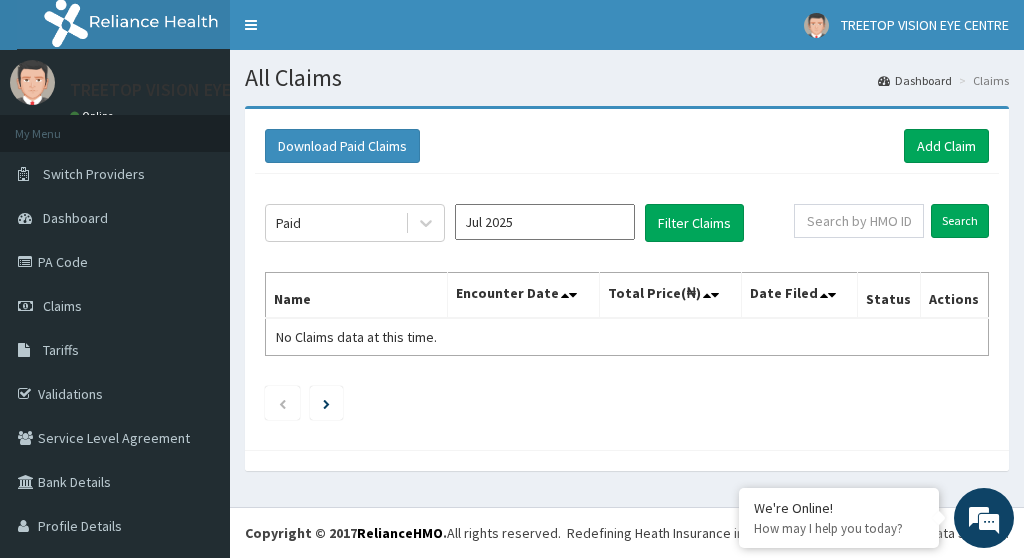type on "Jul 2025" 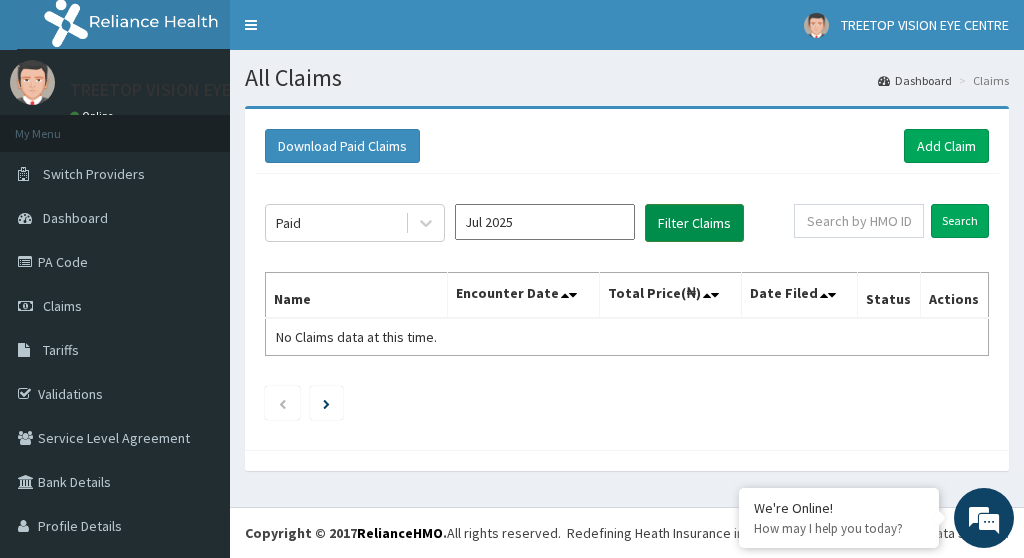 click on "Filter Claims" at bounding box center (694, 223) 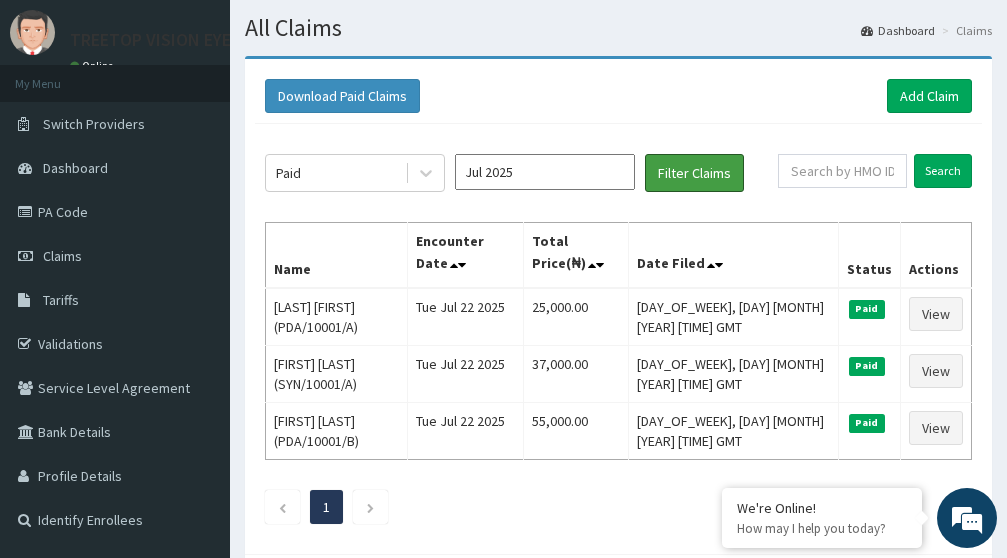 scroll, scrollTop: 100, scrollLeft: 0, axis: vertical 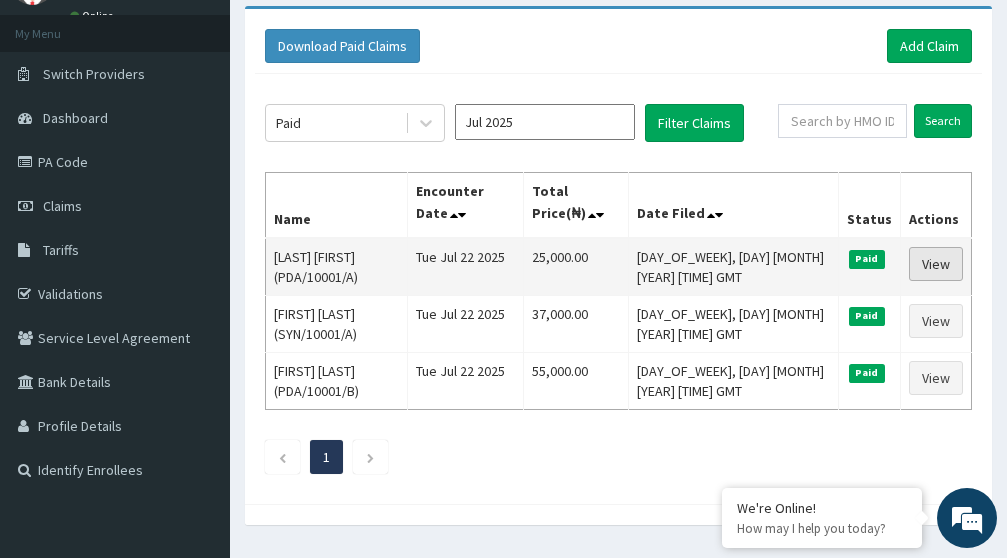 click on "View" at bounding box center [936, 264] 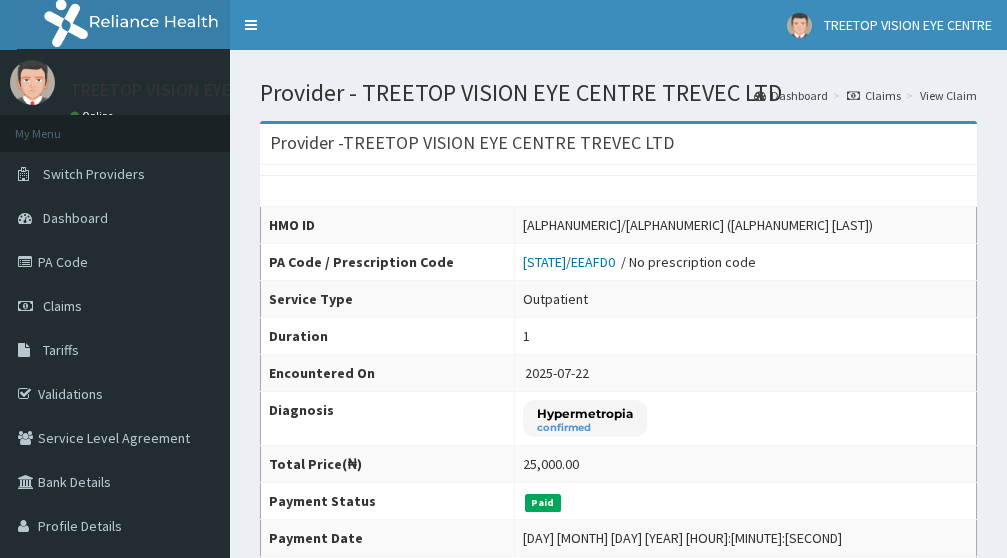 scroll, scrollTop: 0, scrollLeft: 0, axis: both 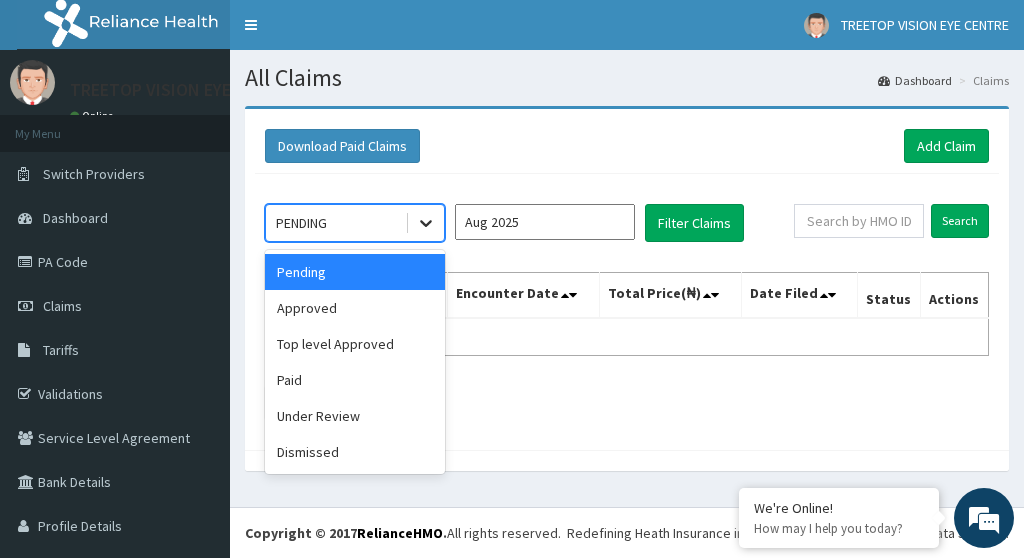 click 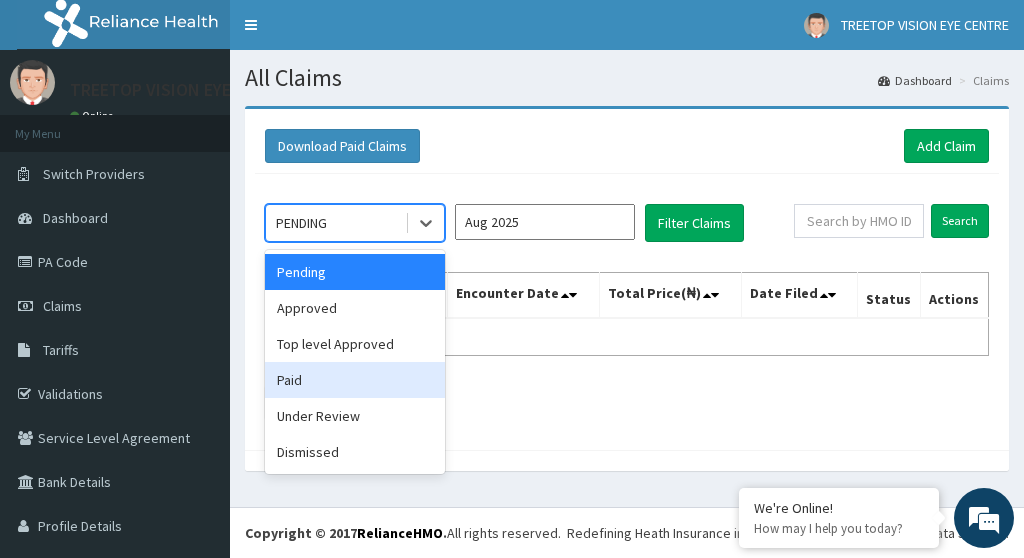 click on "Paid" at bounding box center (355, 380) 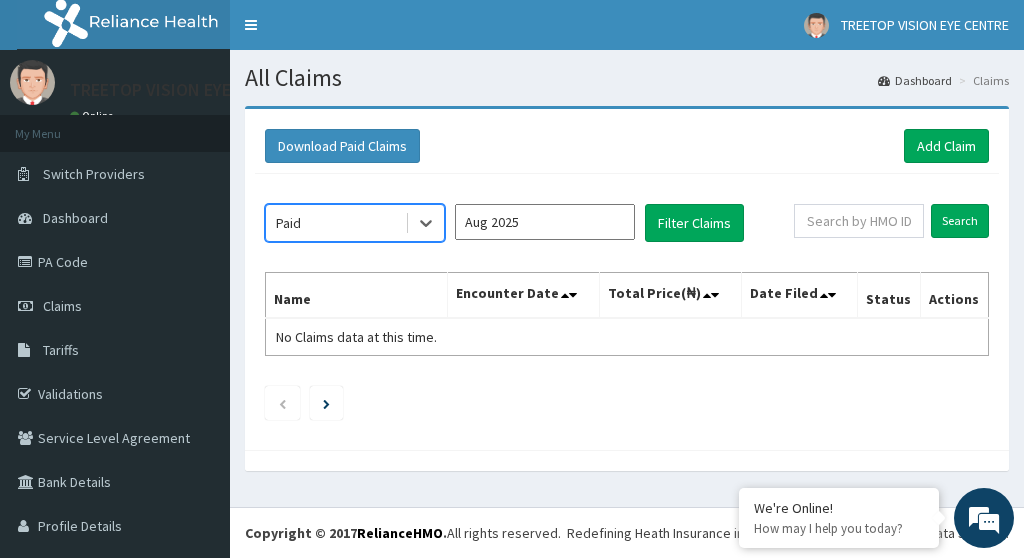 click on "Aug 2025" at bounding box center [545, 222] 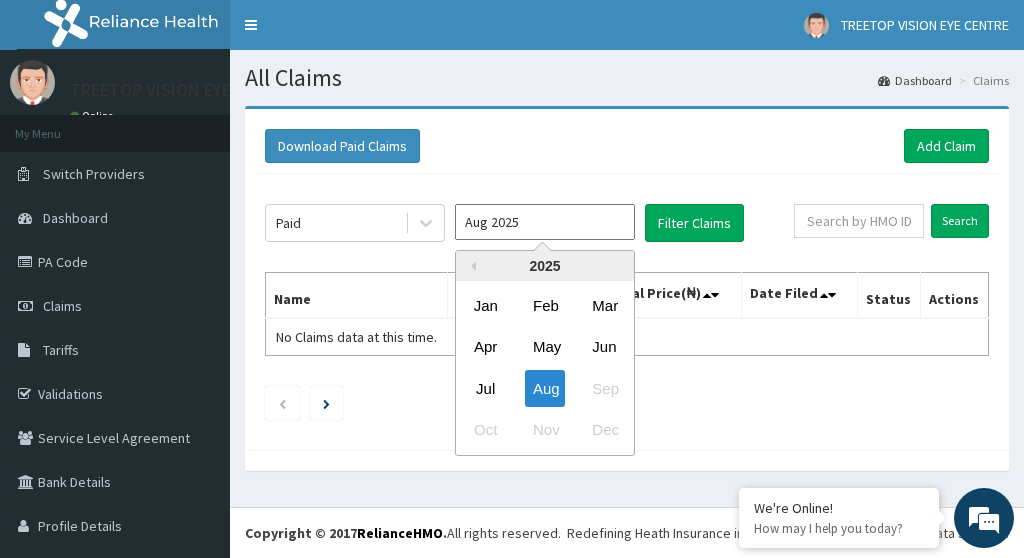 drag, startPoint x: 492, startPoint y: 388, endPoint x: 511, endPoint y: 372, distance: 24.839485 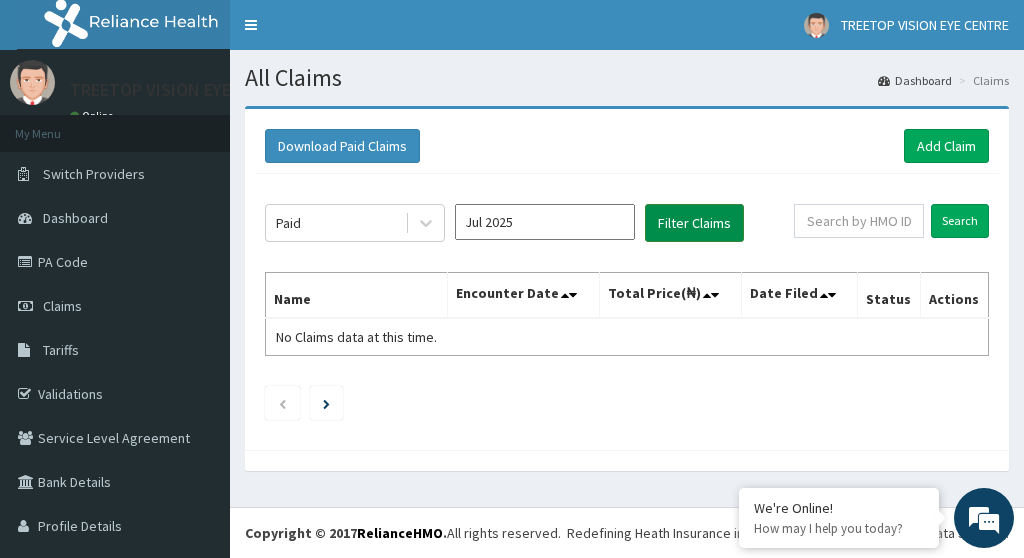 click on "Filter Claims" at bounding box center (694, 223) 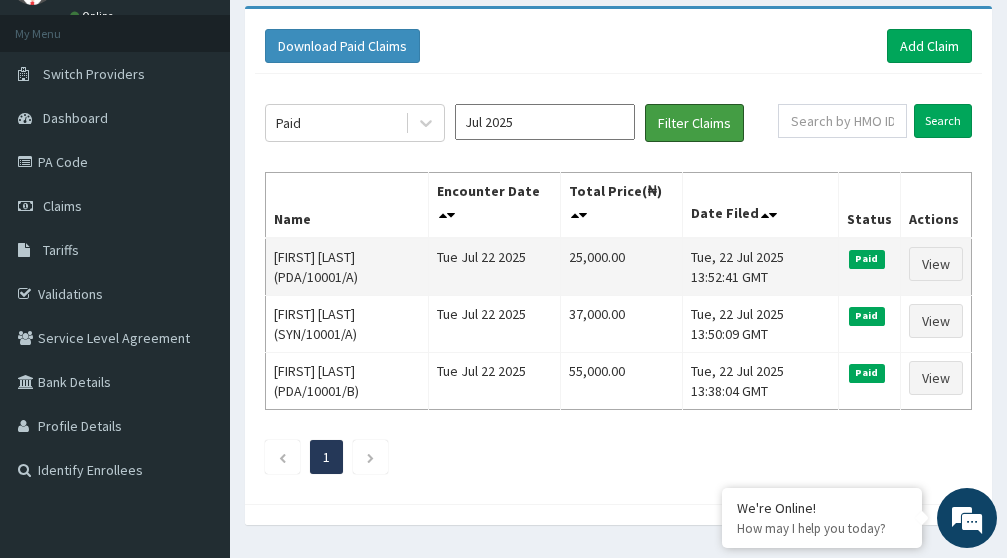 scroll, scrollTop: 153, scrollLeft: 0, axis: vertical 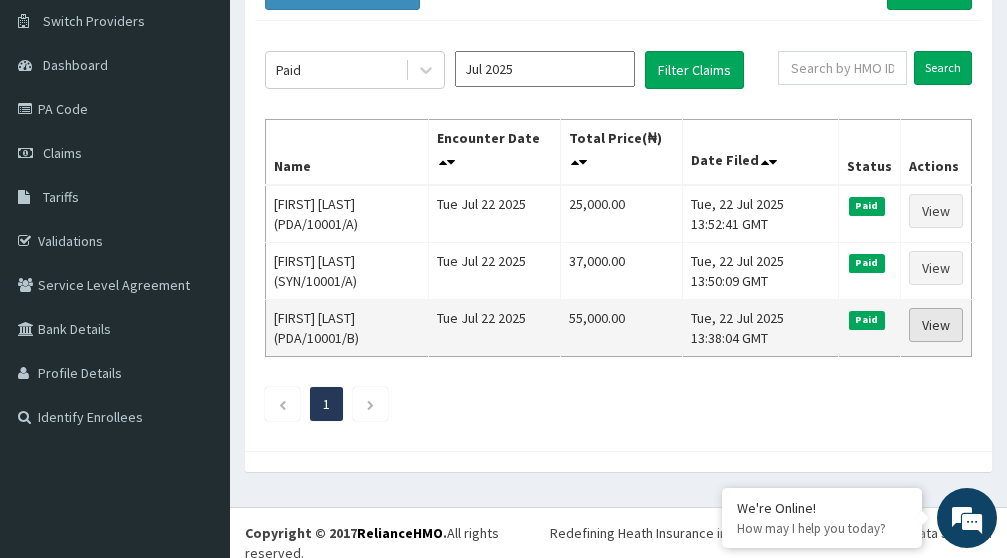 click on "View" at bounding box center (936, 325) 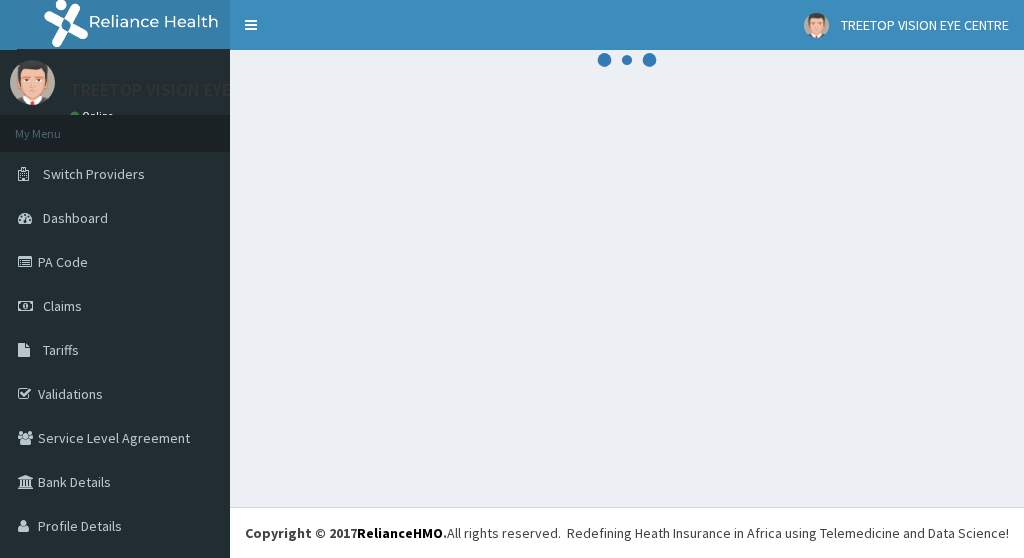 scroll, scrollTop: 0, scrollLeft: 0, axis: both 